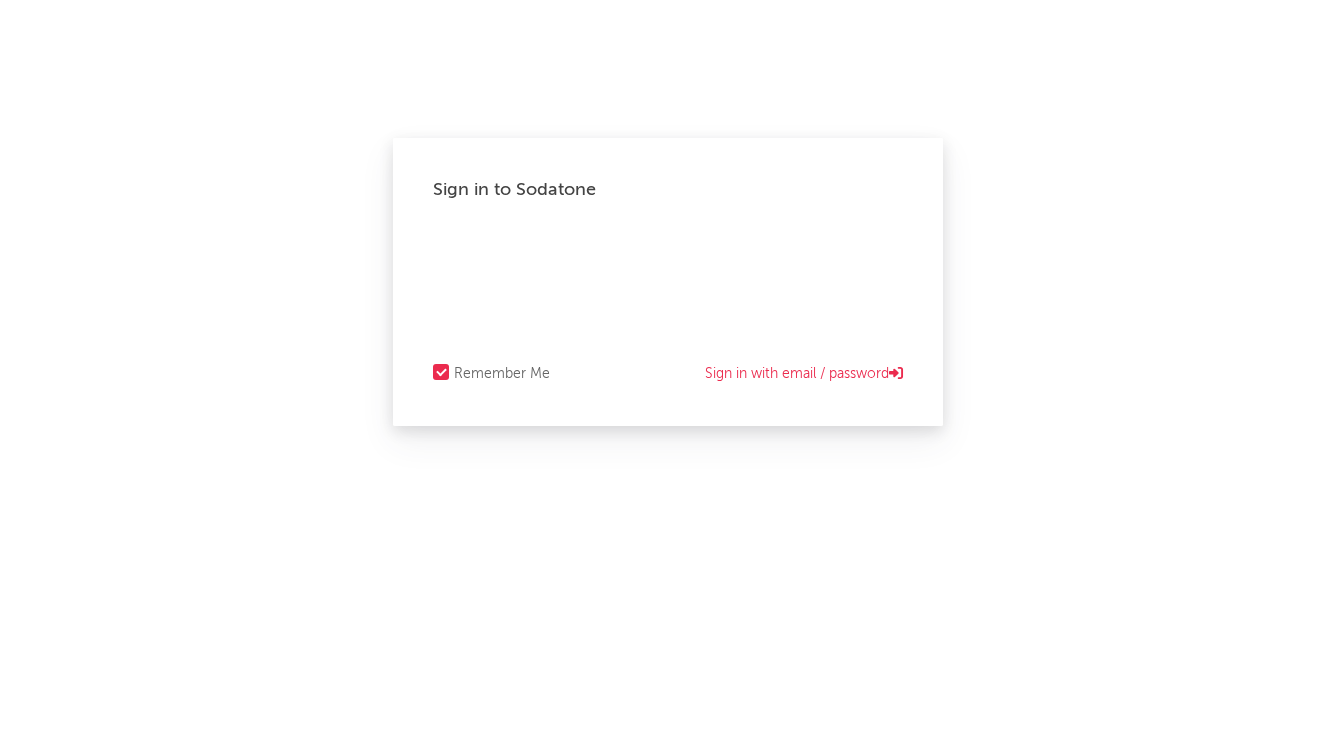 scroll, scrollTop: 0, scrollLeft: 0, axis: both 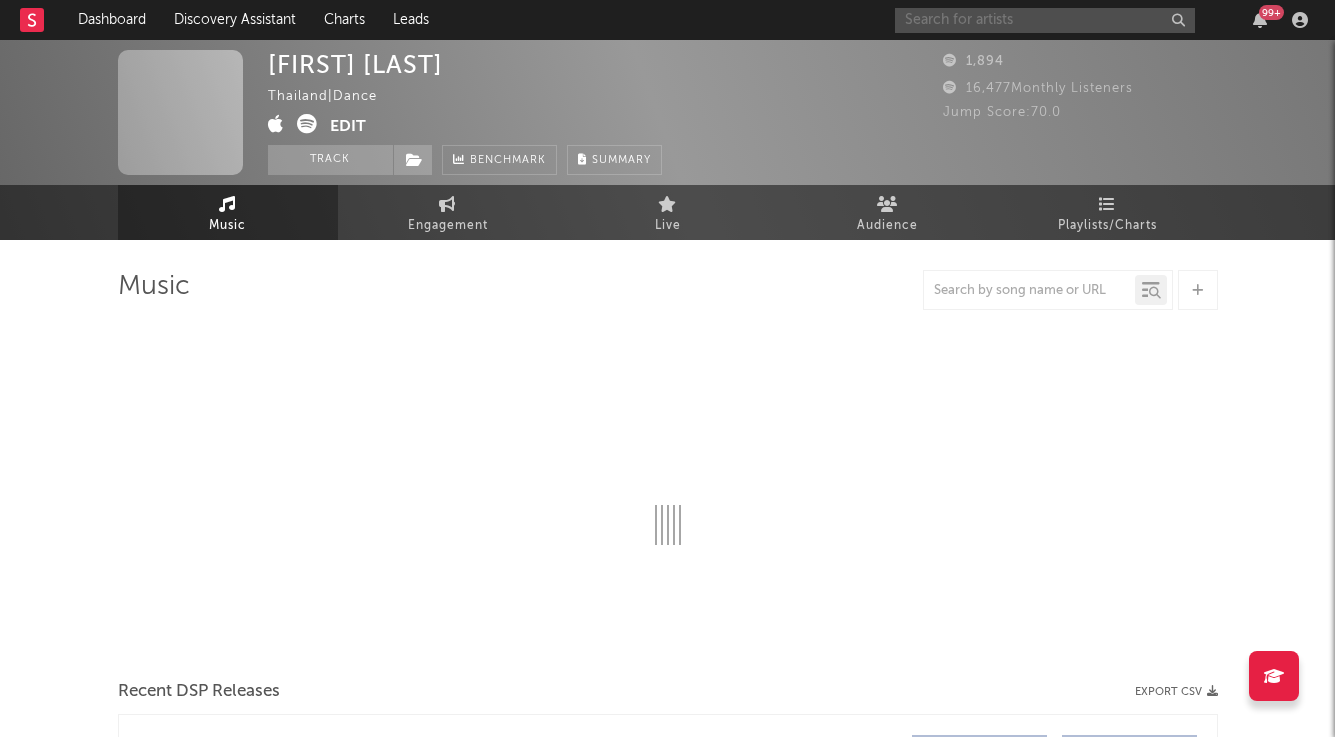 click at bounding box center [1045, 20] 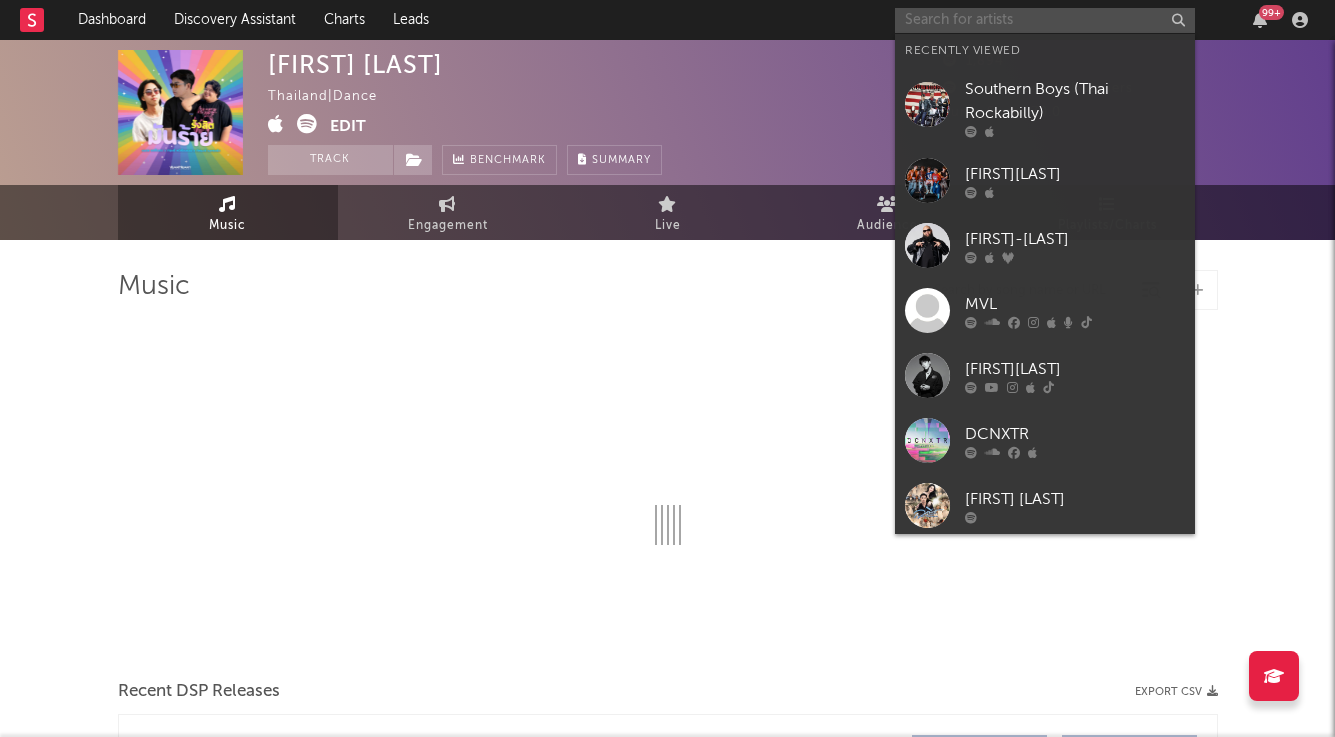 type on "F" 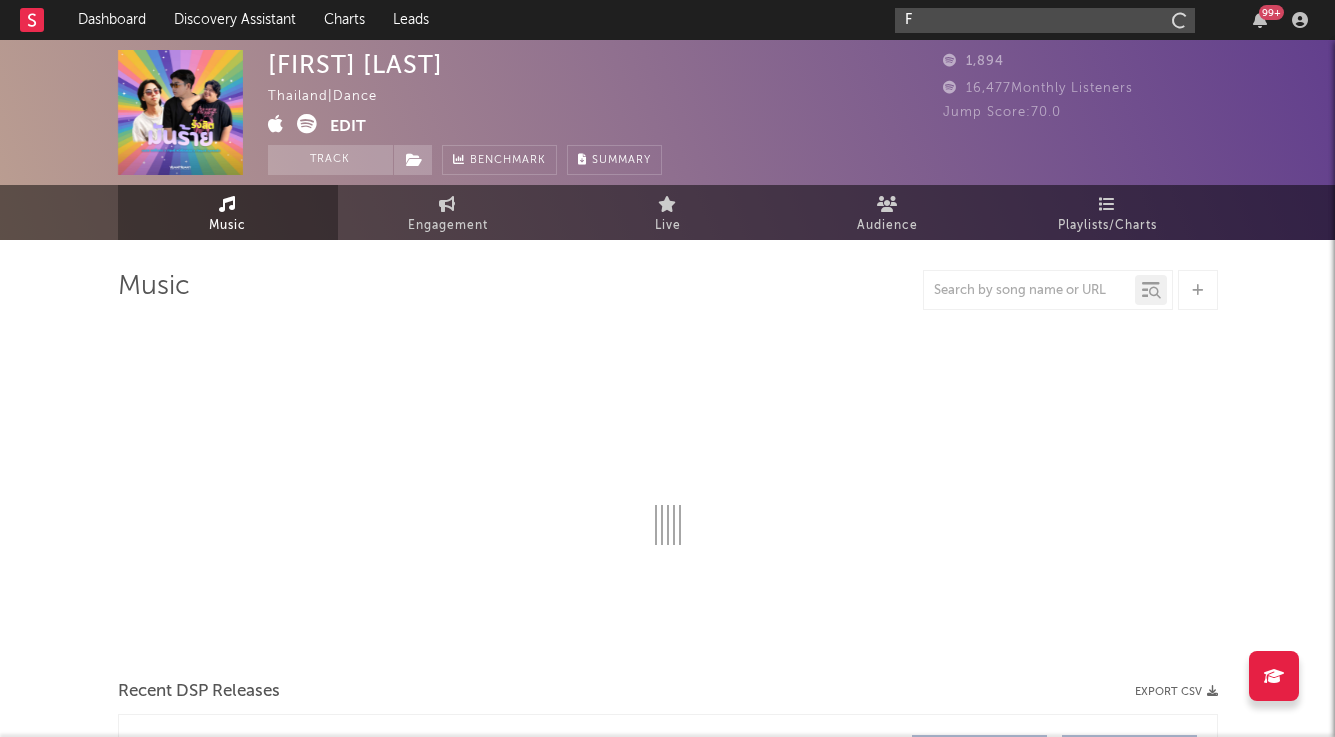 select on "6m" 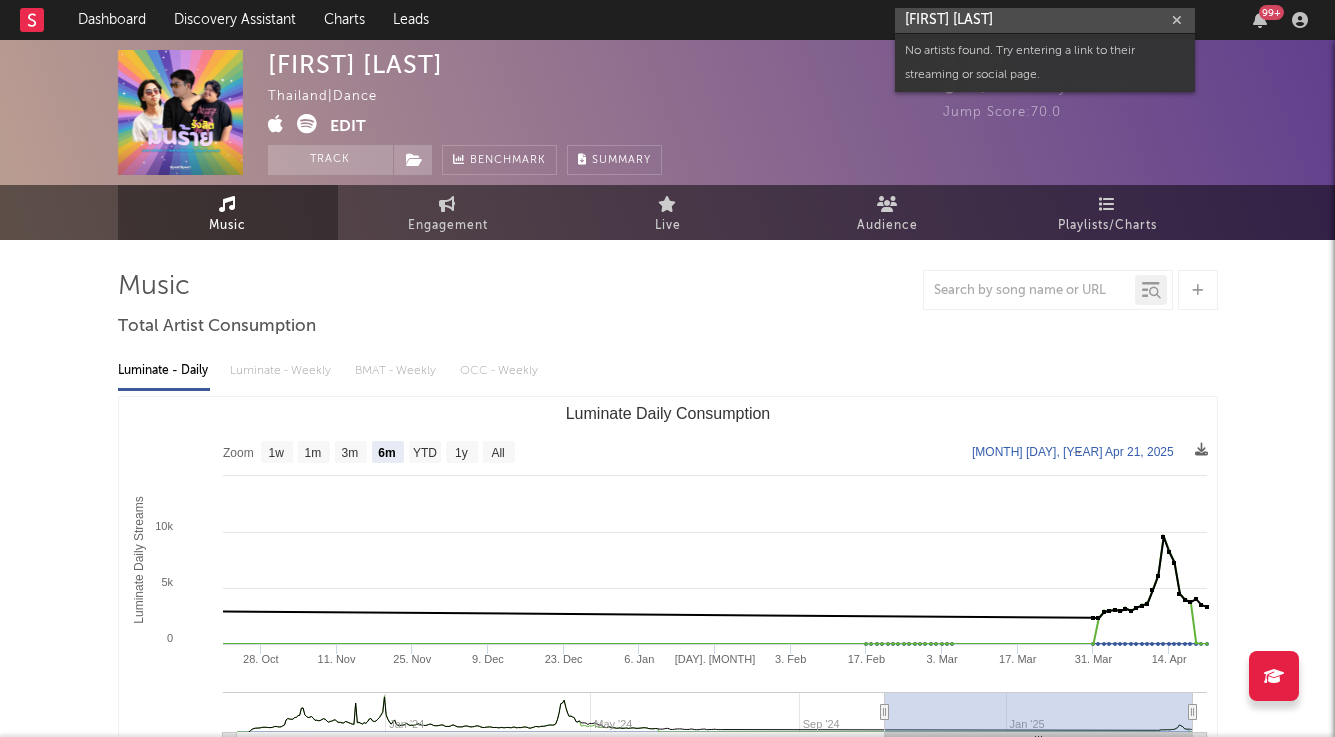type on "[FIRST] [LAST]" 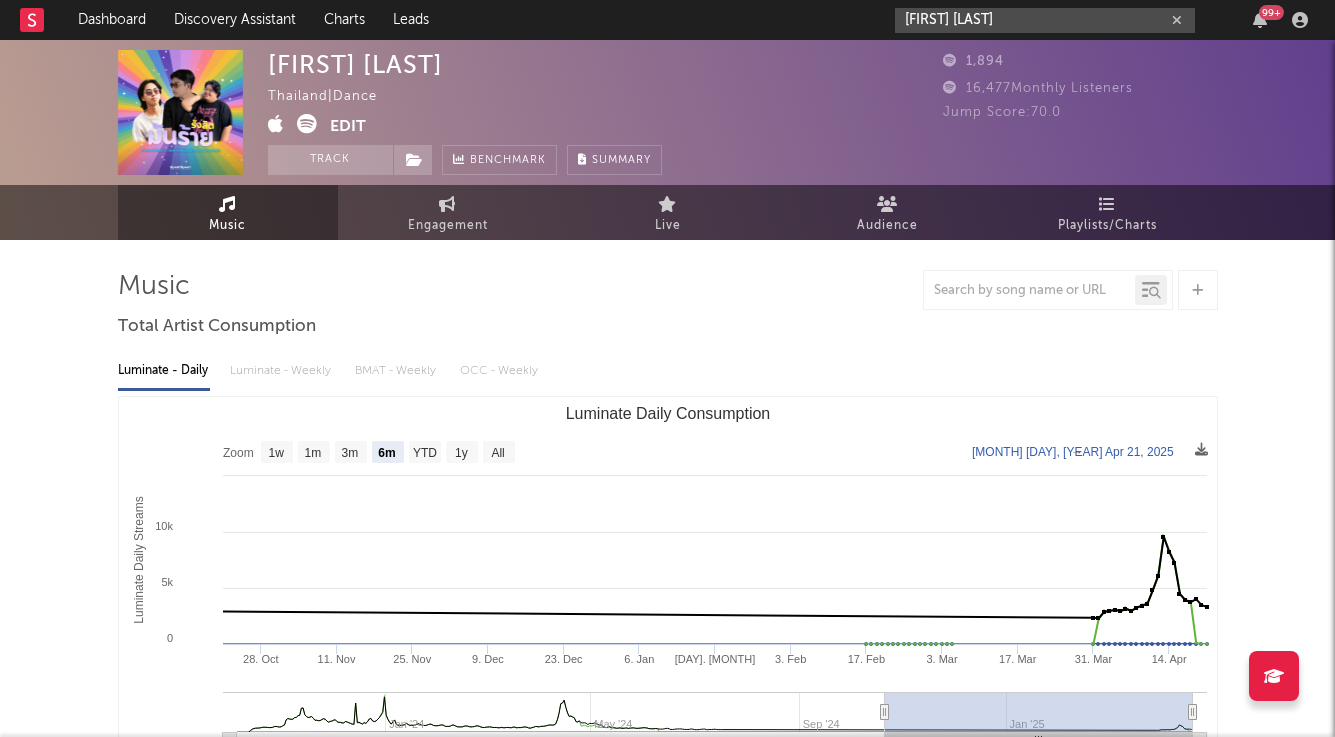click on "[FIRST] [LAST]" at bounding box center [1045, 20] 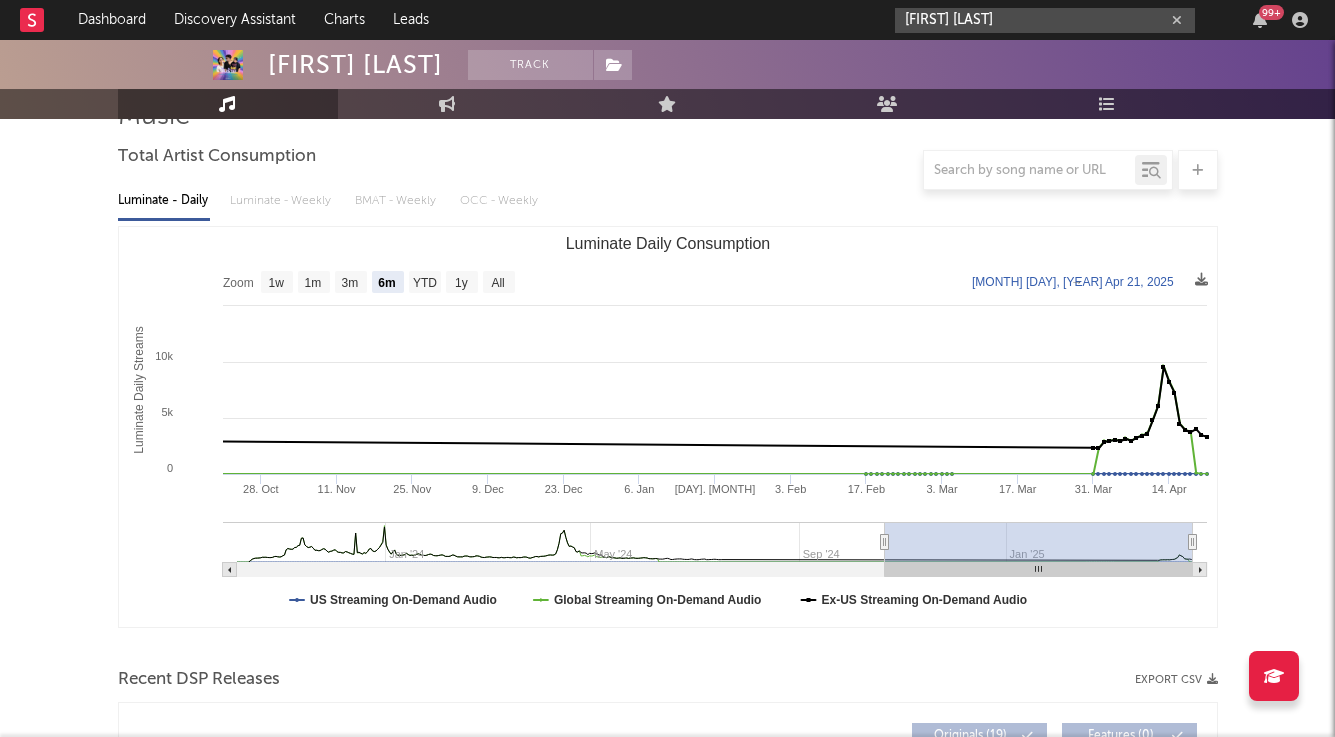 scroll, scrollTop: 183, scrollLeft: 0, axis: vertical 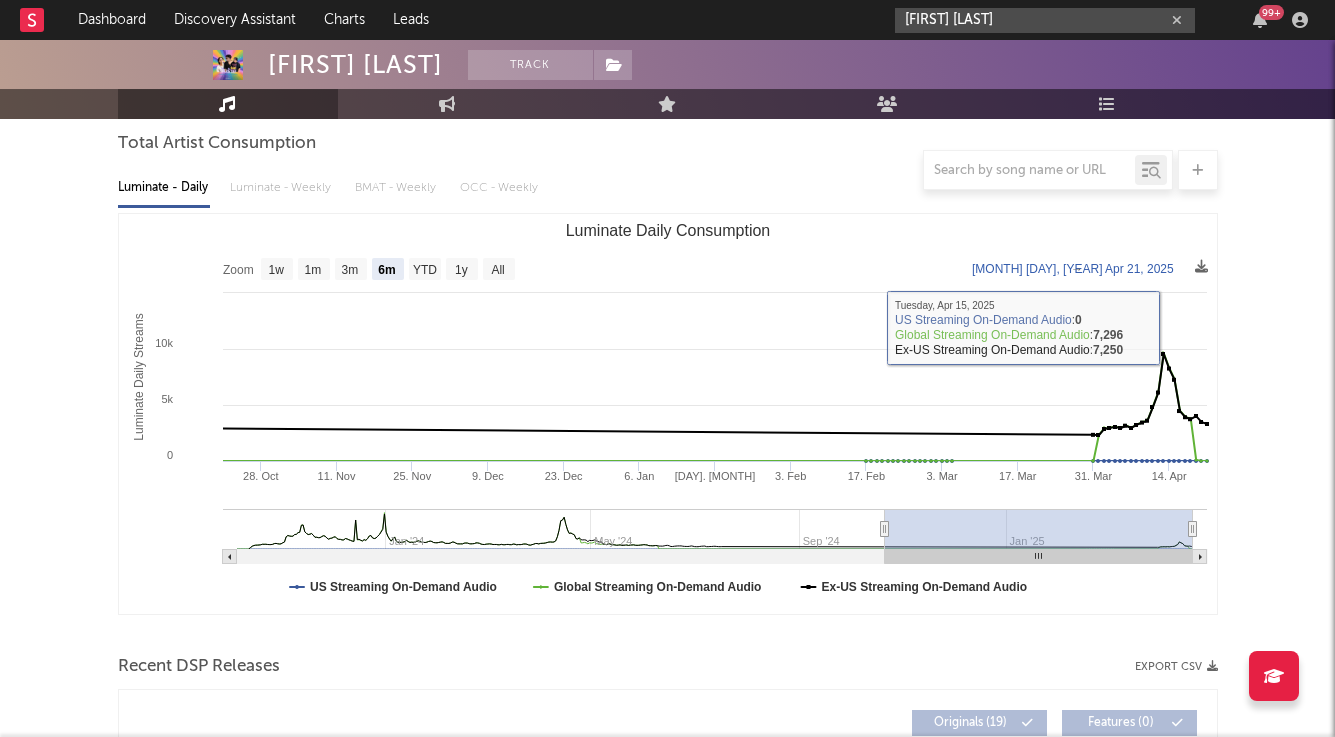 click on "[FIRST] [LAST]" at bounding box center [1045, 20] 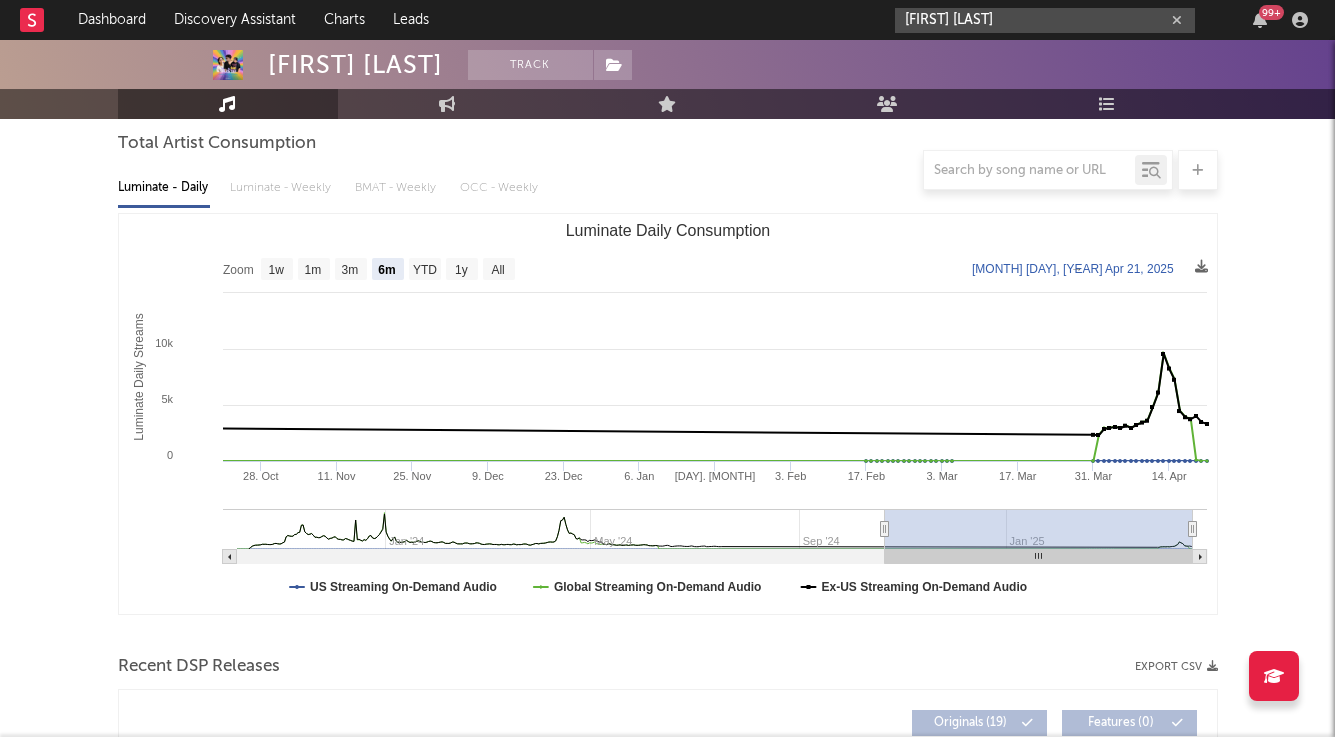 drag, startPoint x: 1011, startPoint y: 23, endPoint x: 894, endPoint y: 13, distance: 117.426575 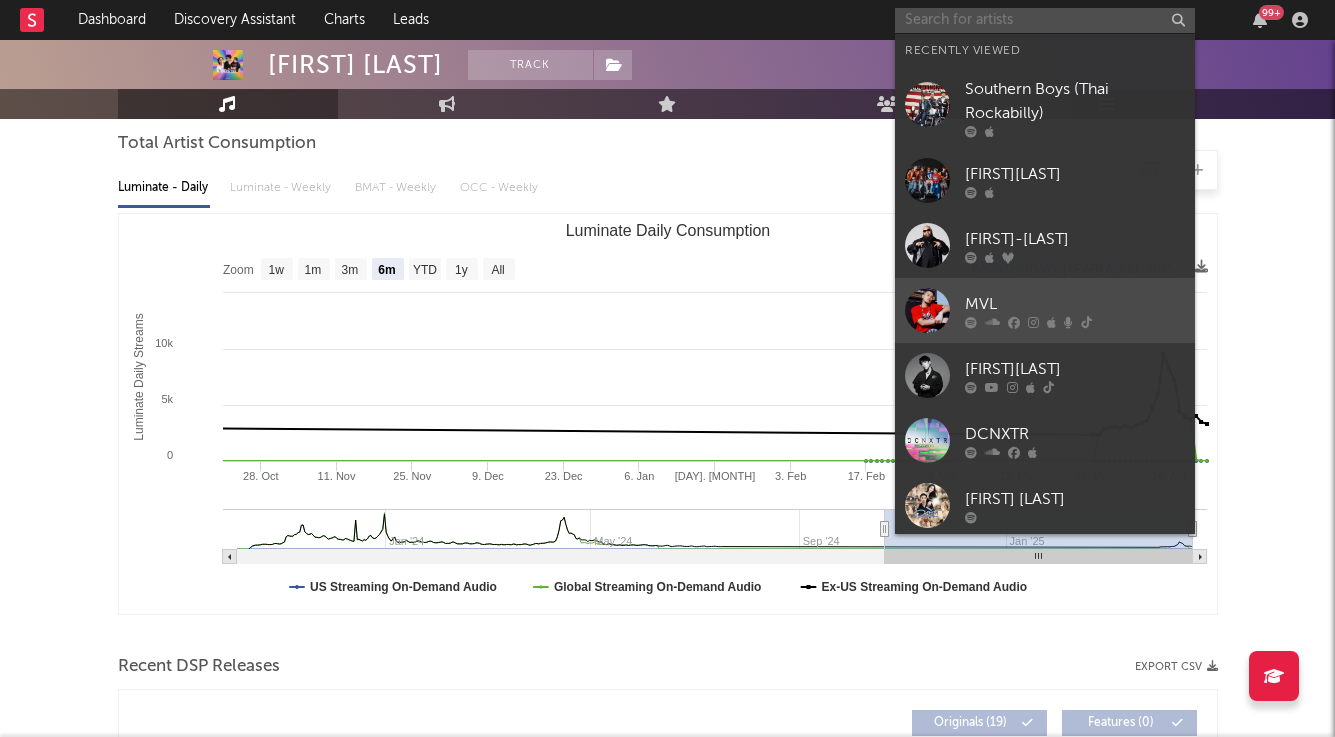 type 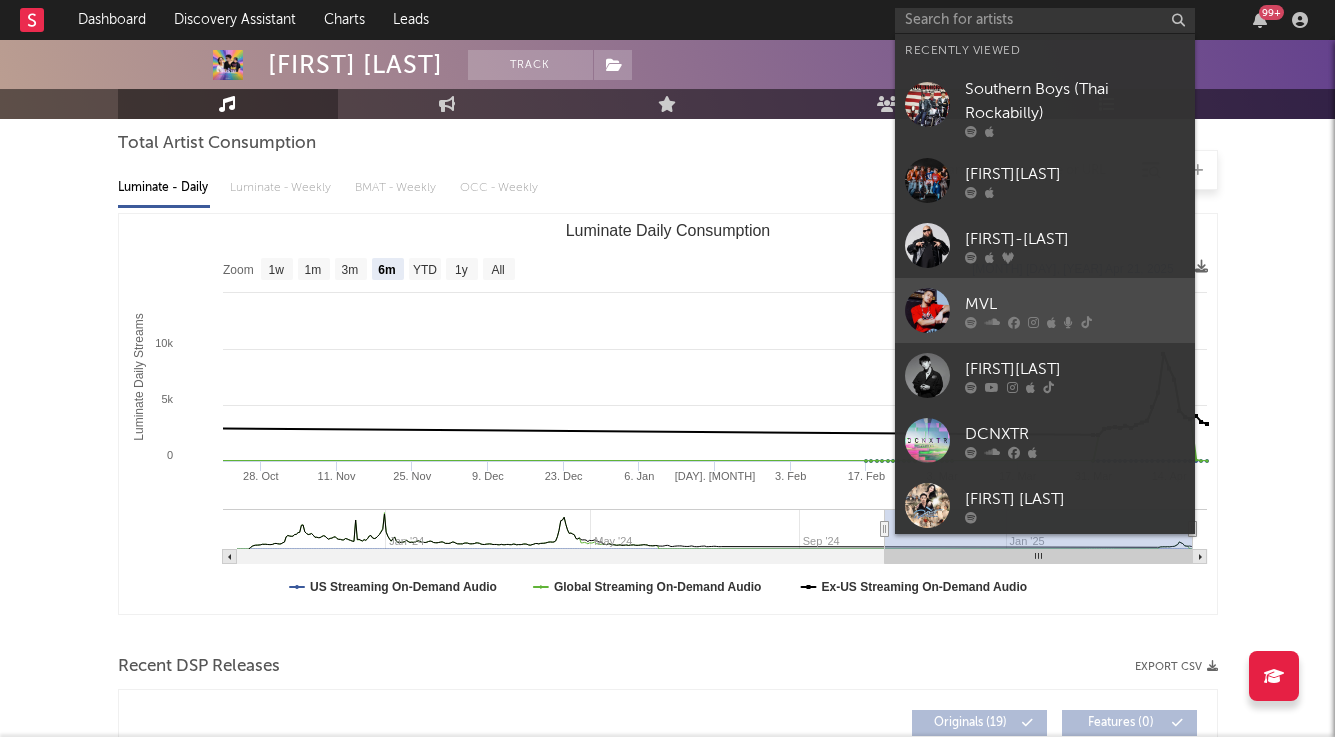 click on "MVL" at bounding box center (1075, 304) 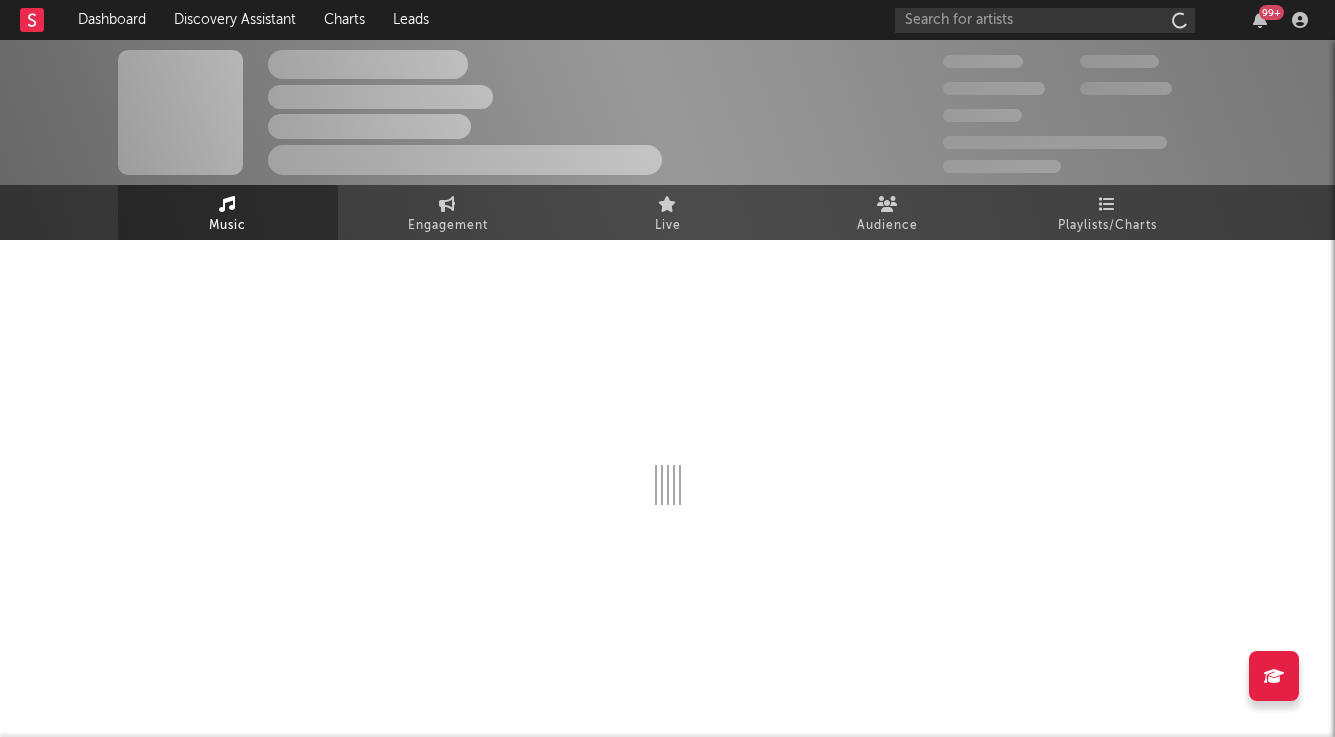 scroll, scrollTop: 0, scrollLeft: 0, axis: both 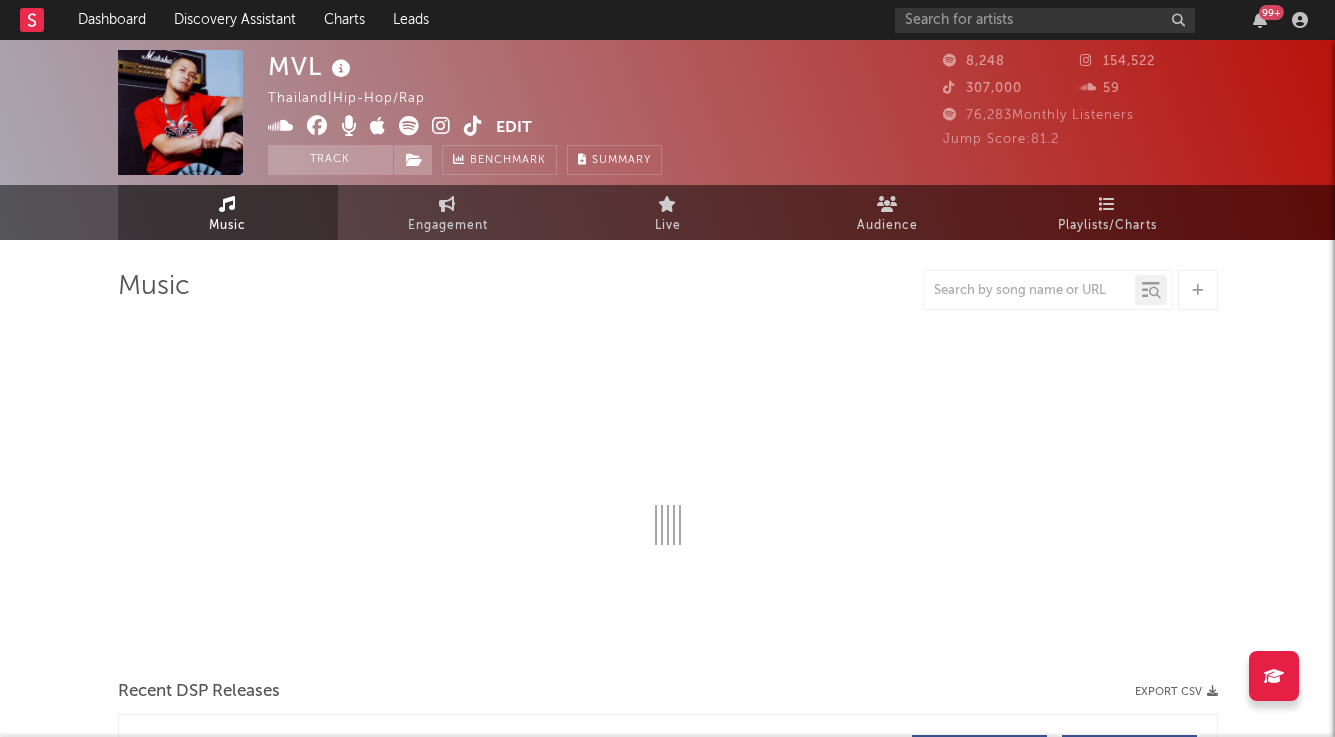 select on "6m" 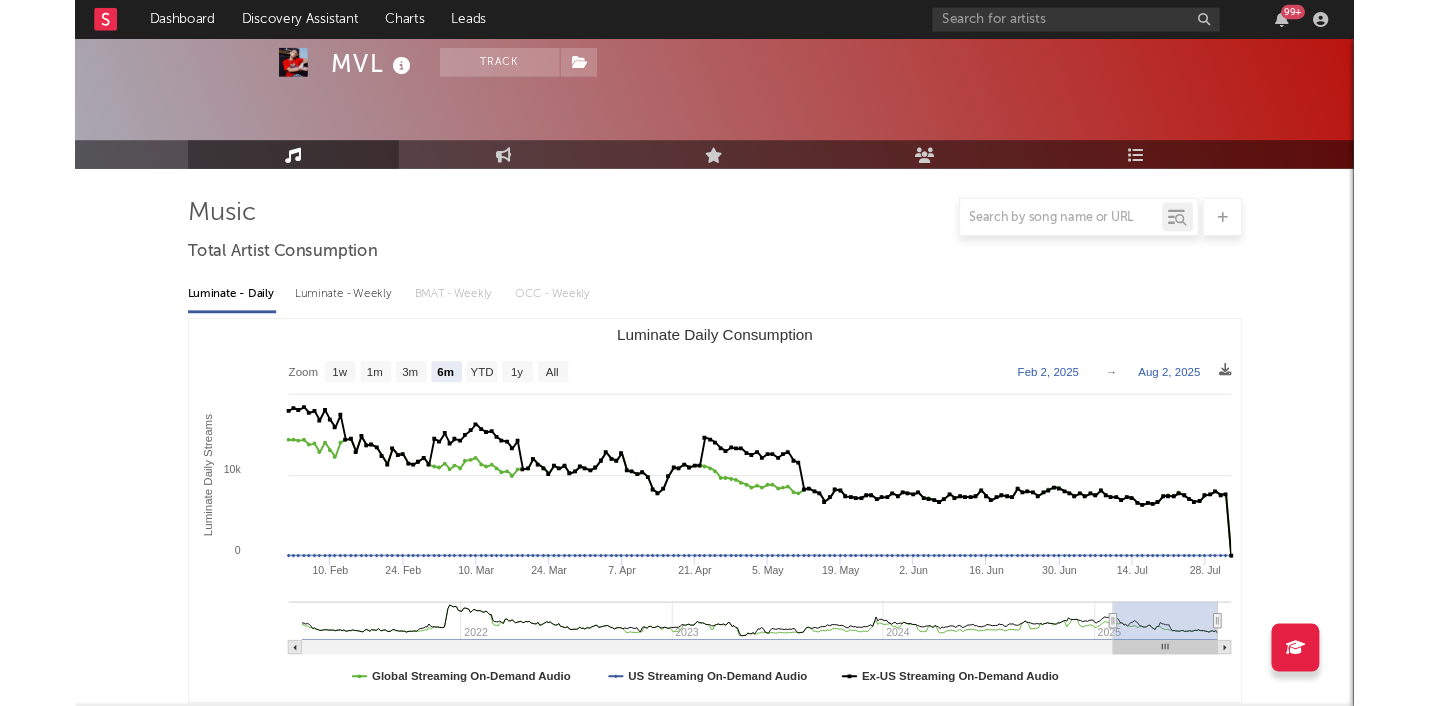 scroll, scrollTop: 0, scrollLeft: 0, axis: both 